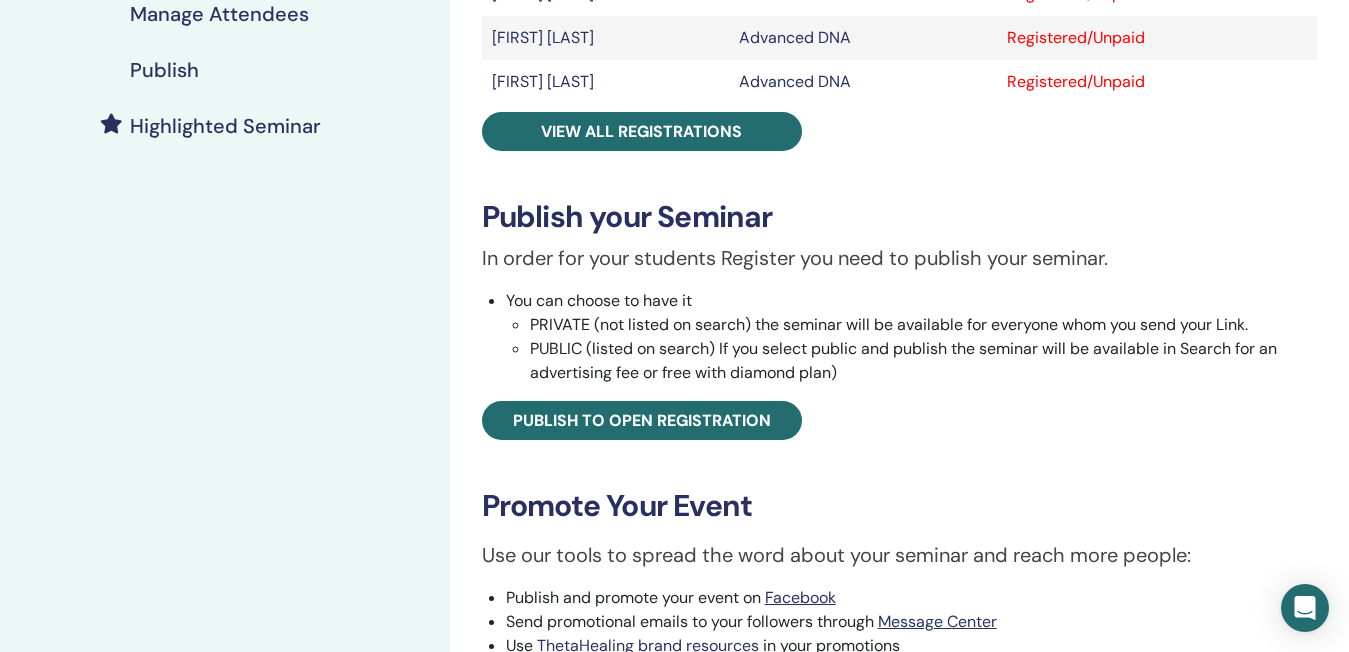 scroll, scrollTop: 0, scrollLeft: 0, axis: both 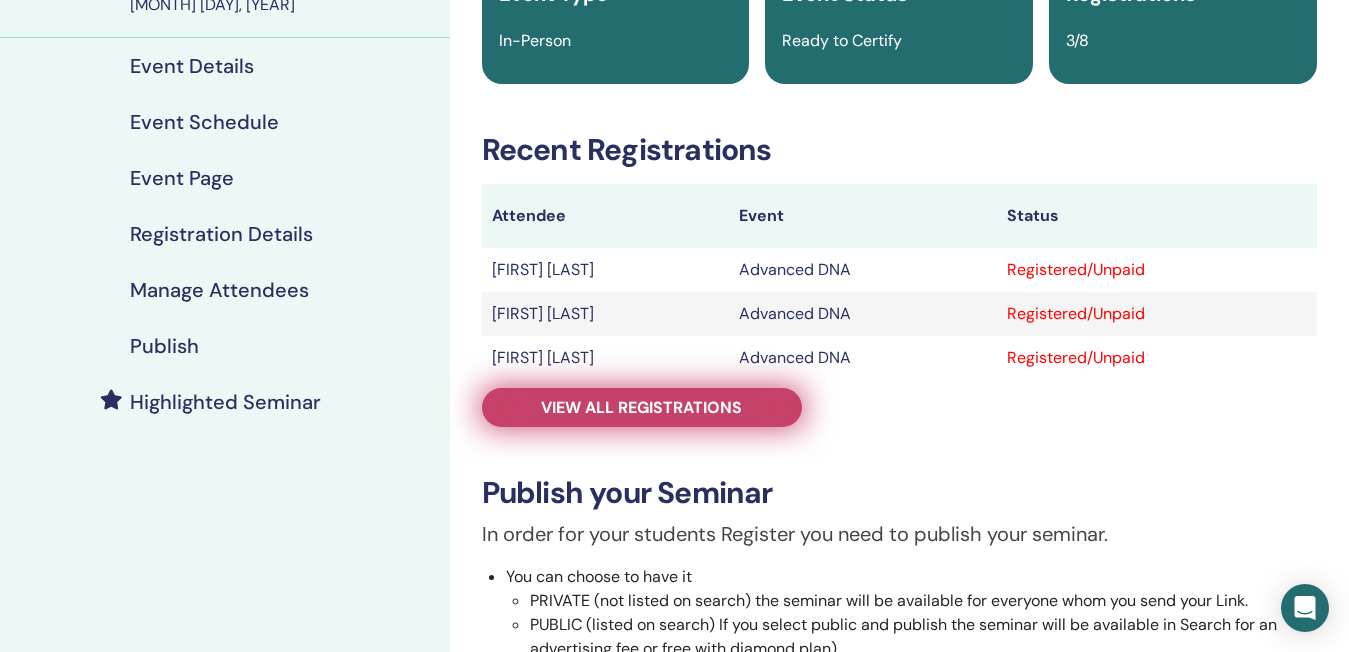 click on "View all registrations" at bounding box center [641, 407] 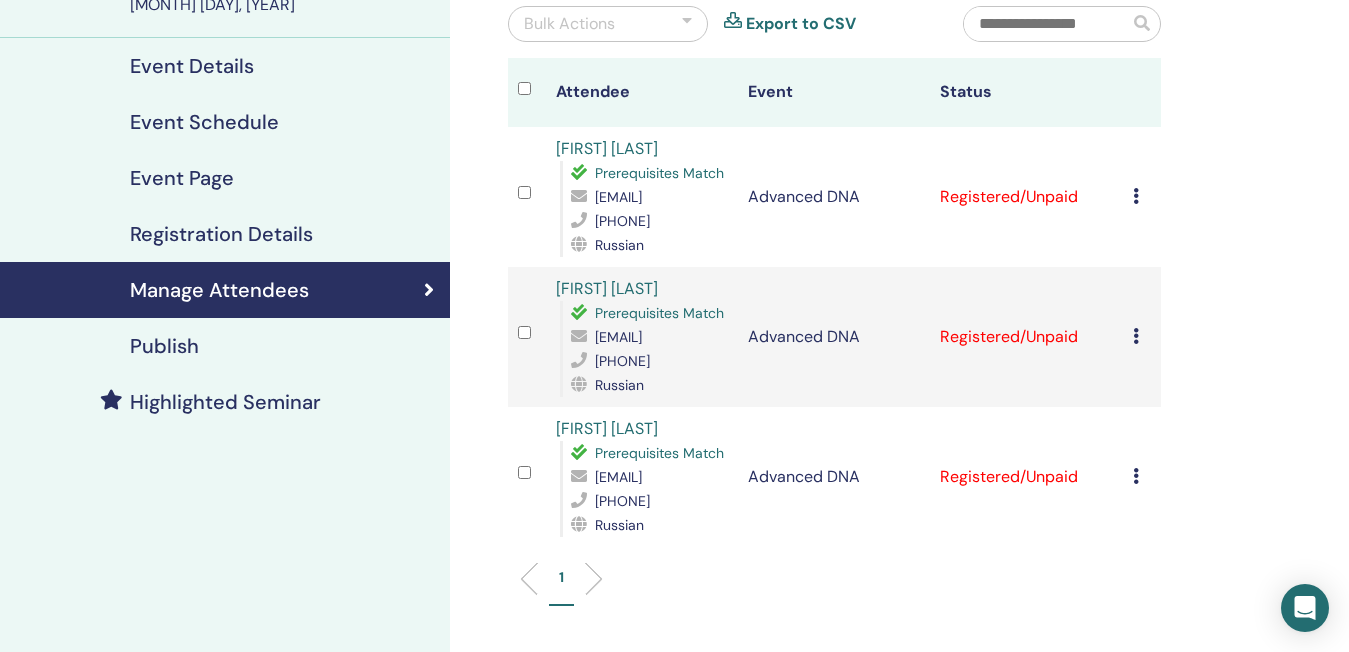 click at bounding box center [1136, 196] 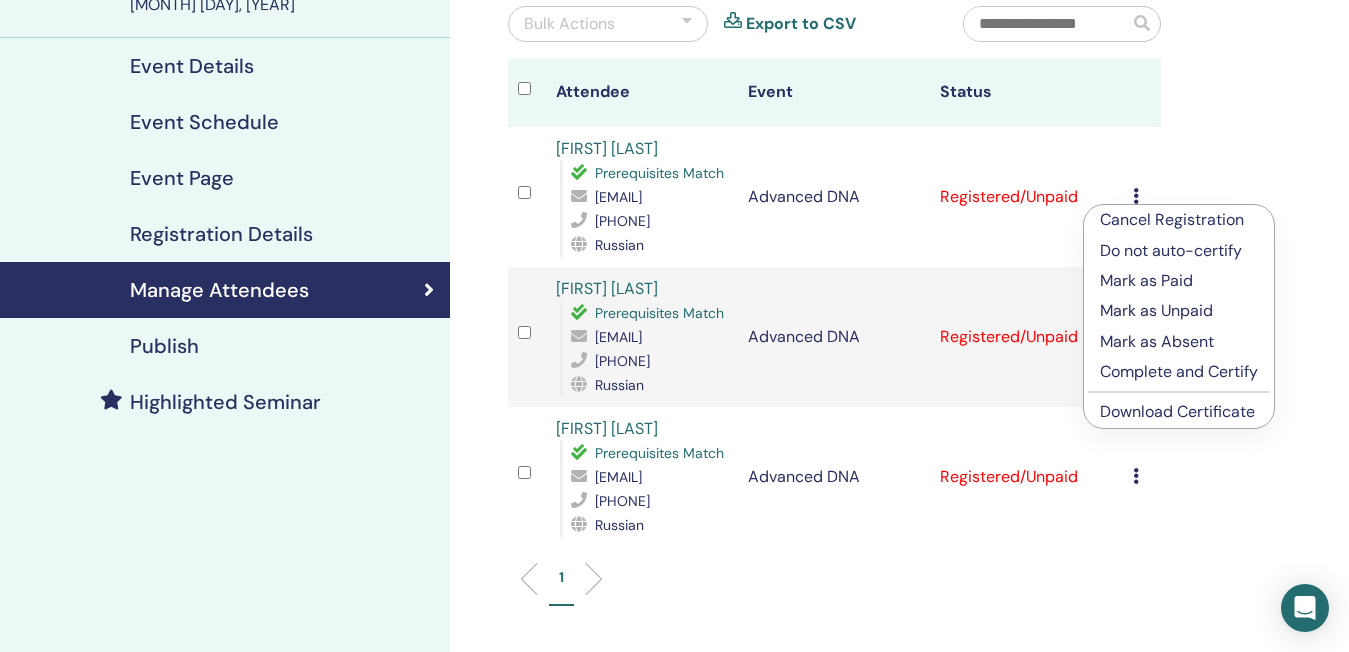 click on "Export to CSV" at bounding box center [801, 24] 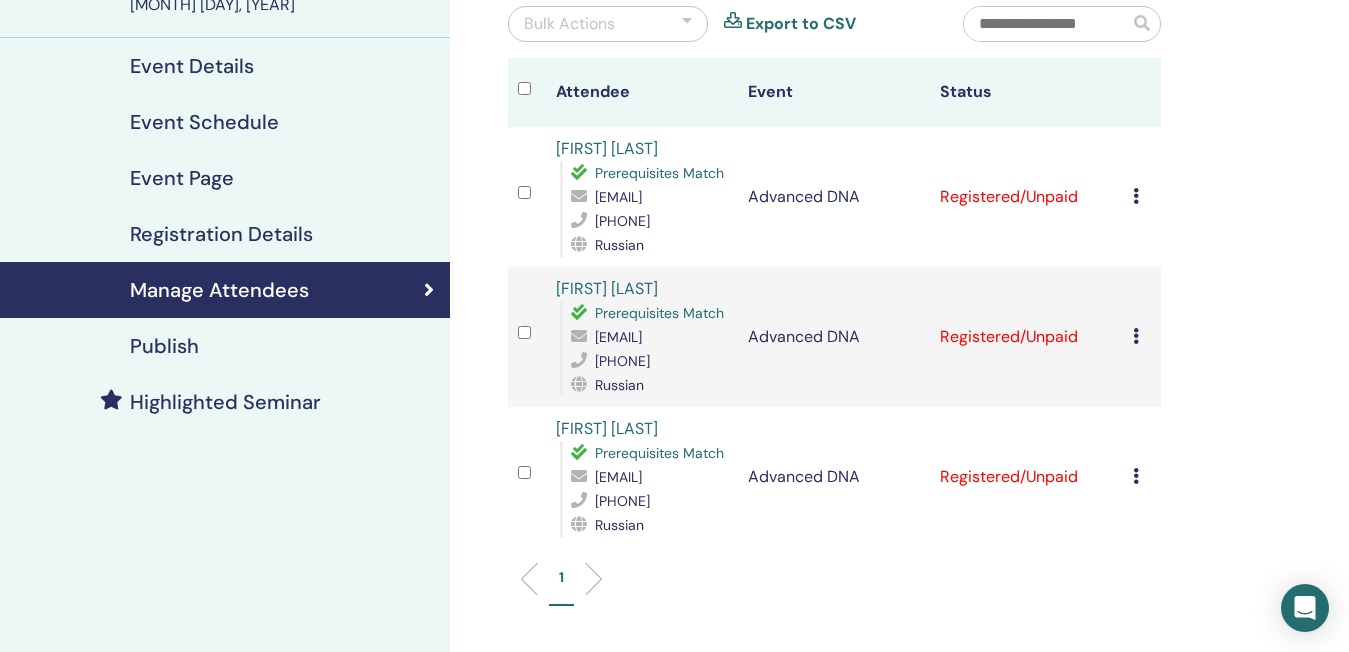 click on "Registered/Unpaid" at bounding box center (1026, 197) 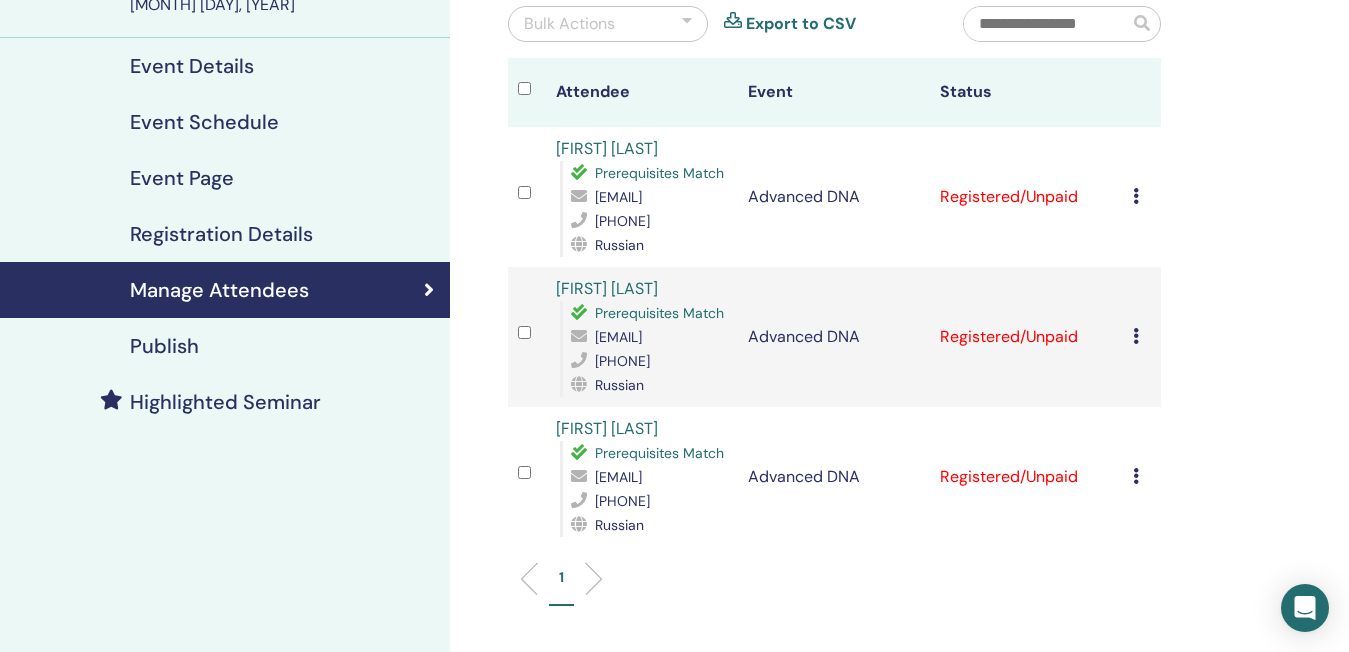 click at bounding box center (1136, 196) 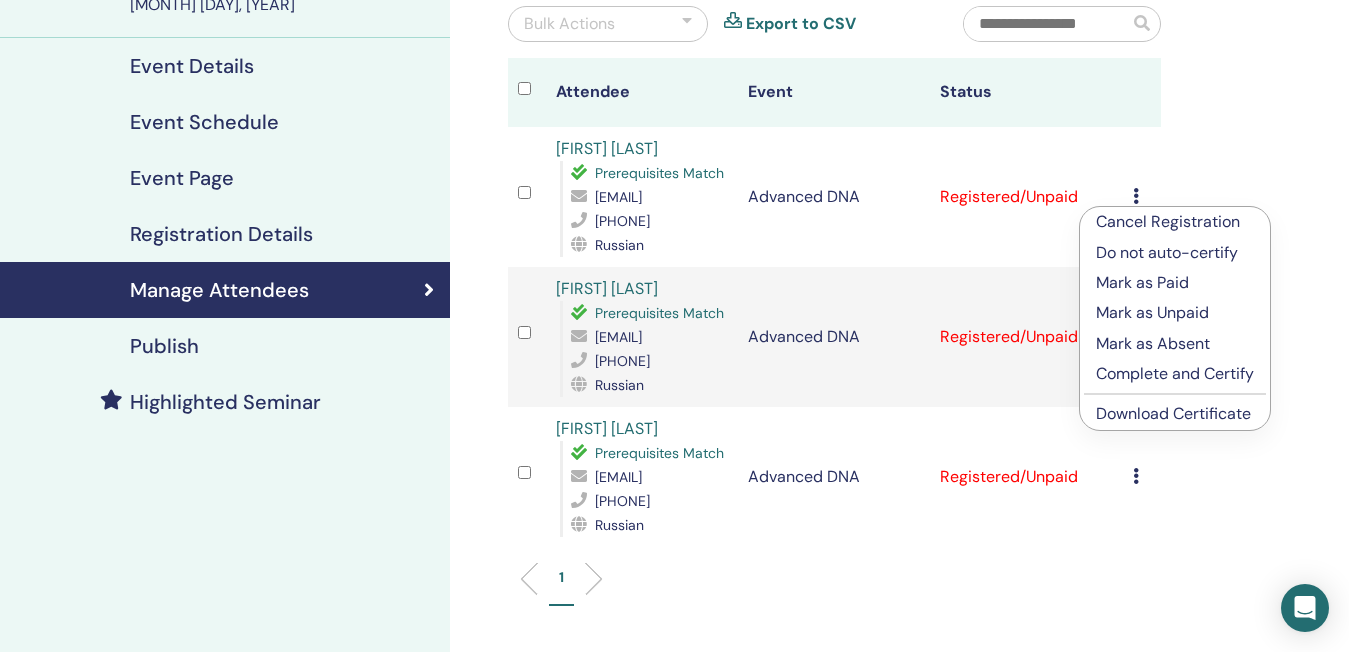 click on "Download Certificate" at bounding box center (1173, 413) 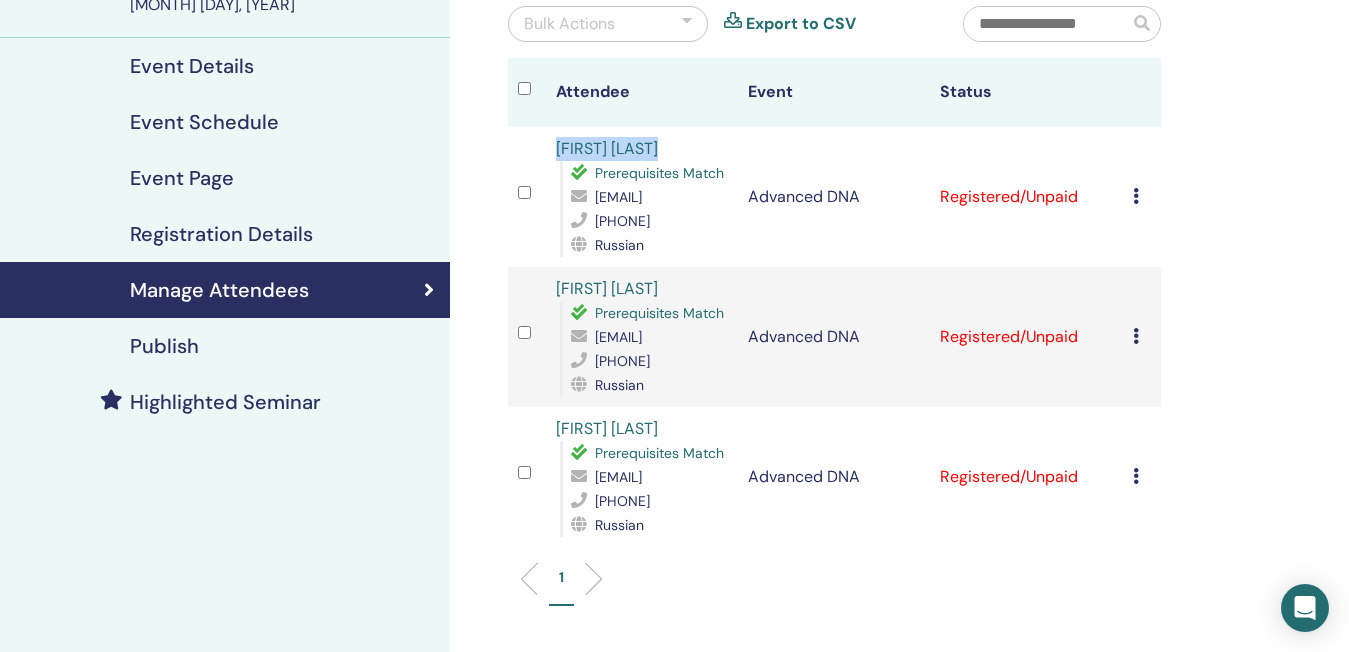 drag, startPoint x: 680, startPoint y: 146, endPoint x: 521, endPoint y: 146, distance: 159 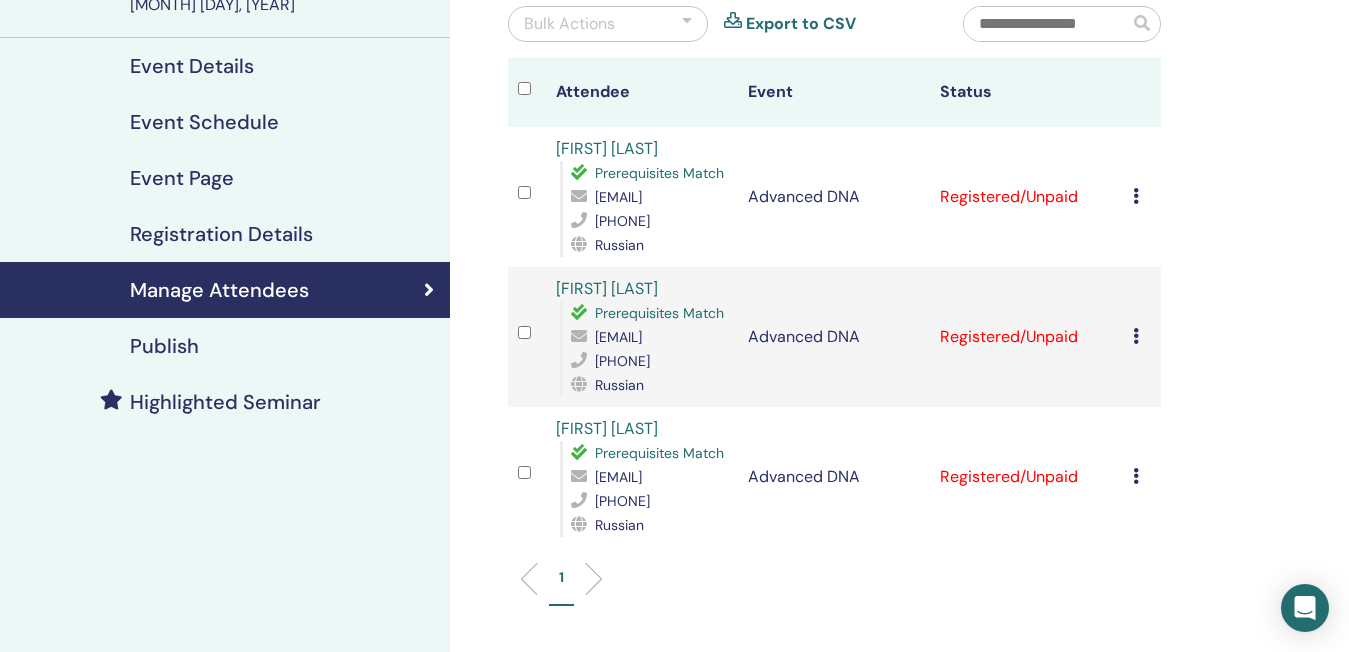 click on "Anna Terekhova Prerequisites Match a_terekhova@icloud.com 7379993559 Russian" at bounding box center [642, 197] 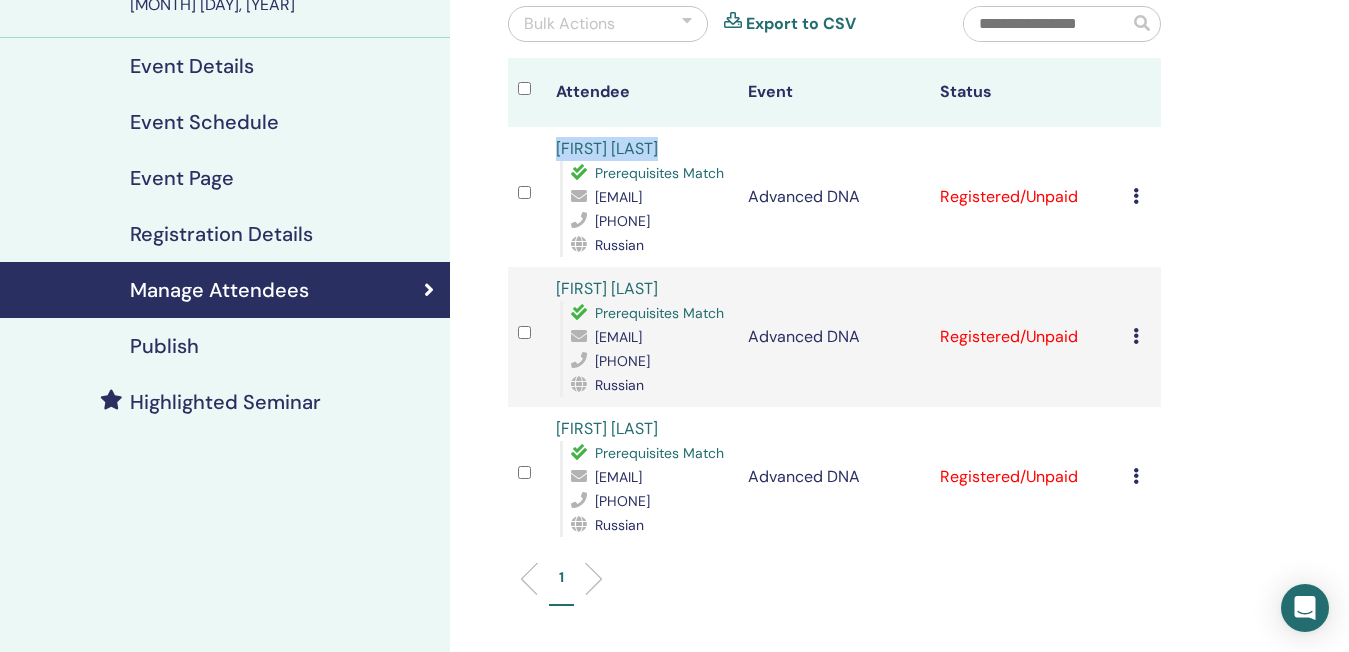 drag, startPoint x: 673, startPoint y: 148, endPoint x: 541, endPoint y: 155, distance: 132.18547 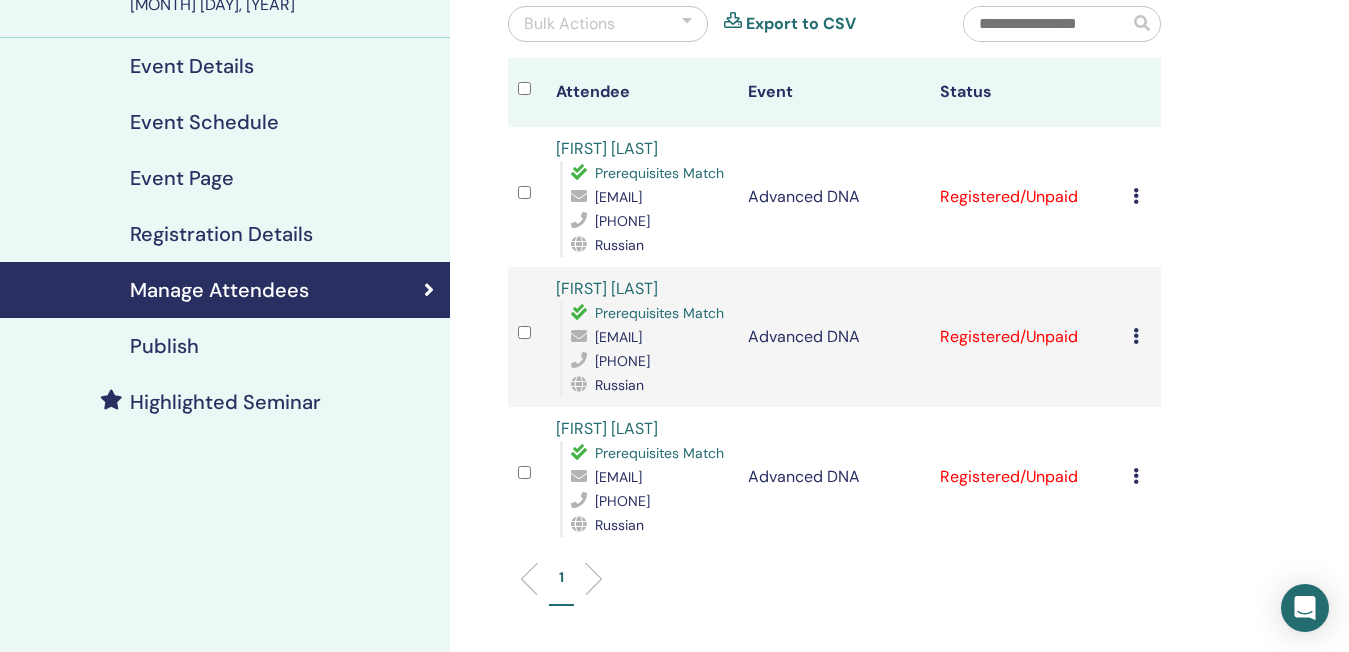 copy on "[FIRST] [LAST]" 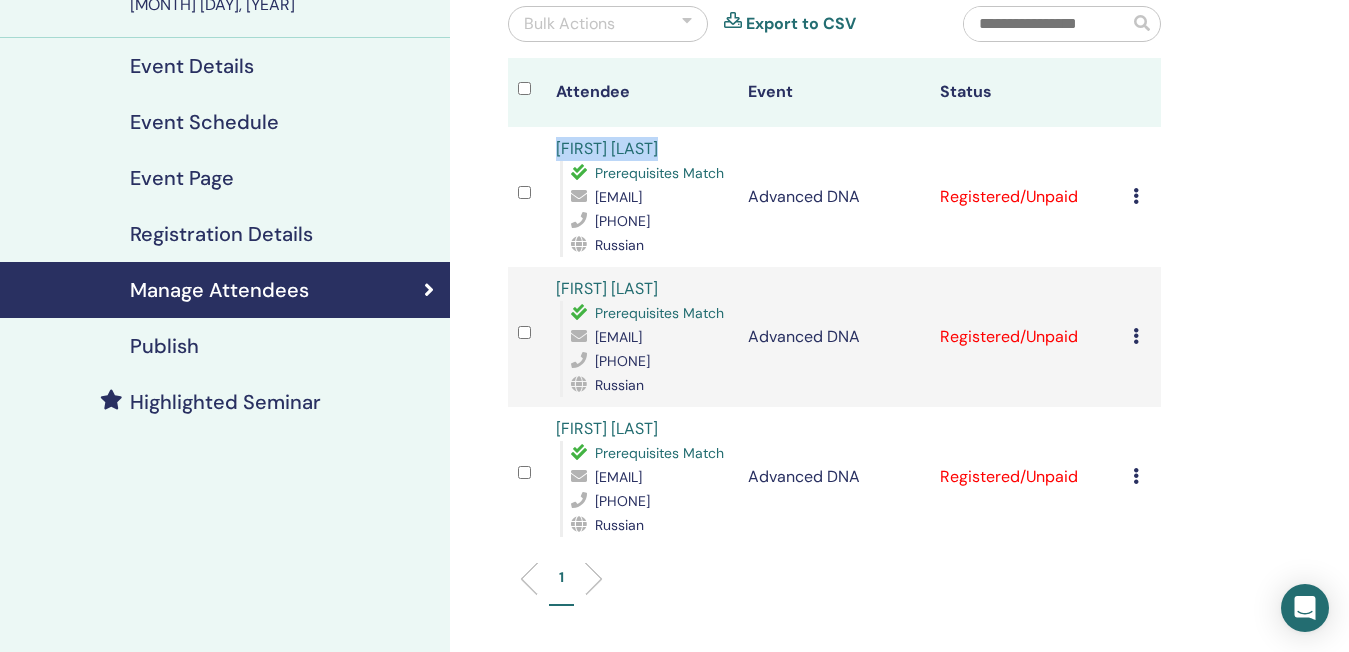 copy on "[FIRST] [LAST]" 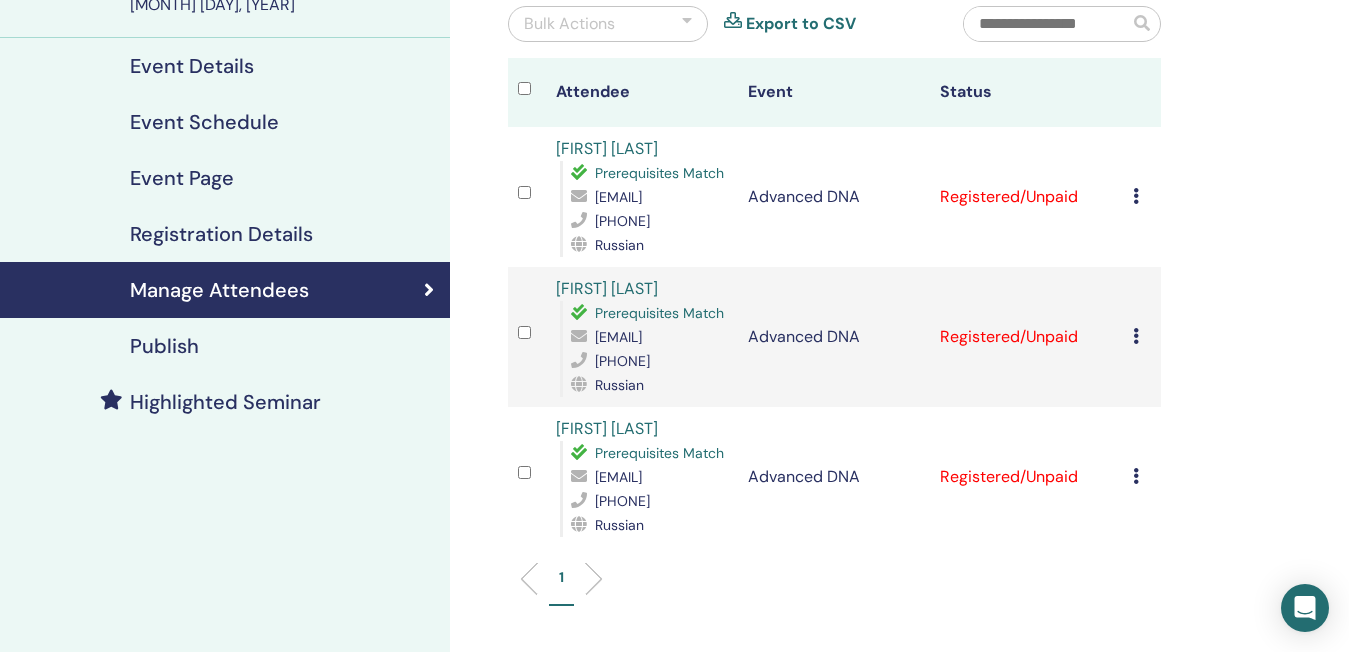 click on "[PHONE]" at bounding box center [649, 221] 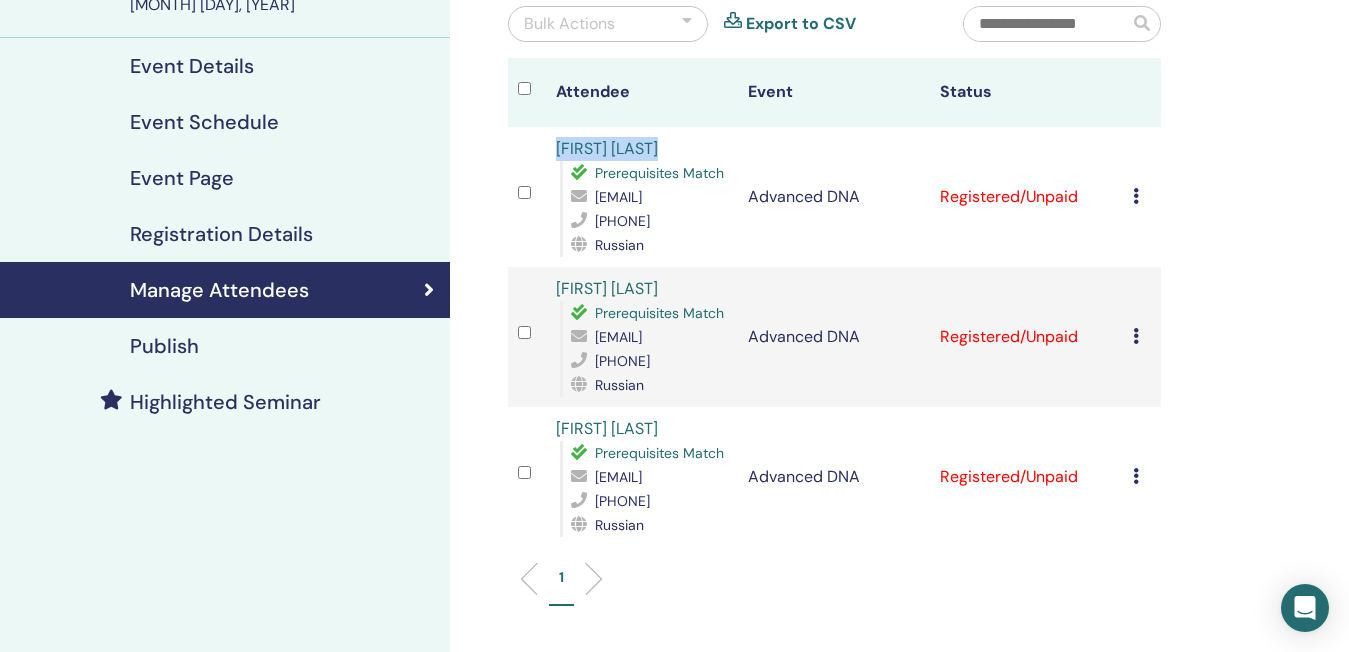 drag, startPoint x: 672, startPoint y: 147, endPoint x: 555, endPoint y: 150, distance: 117.03845 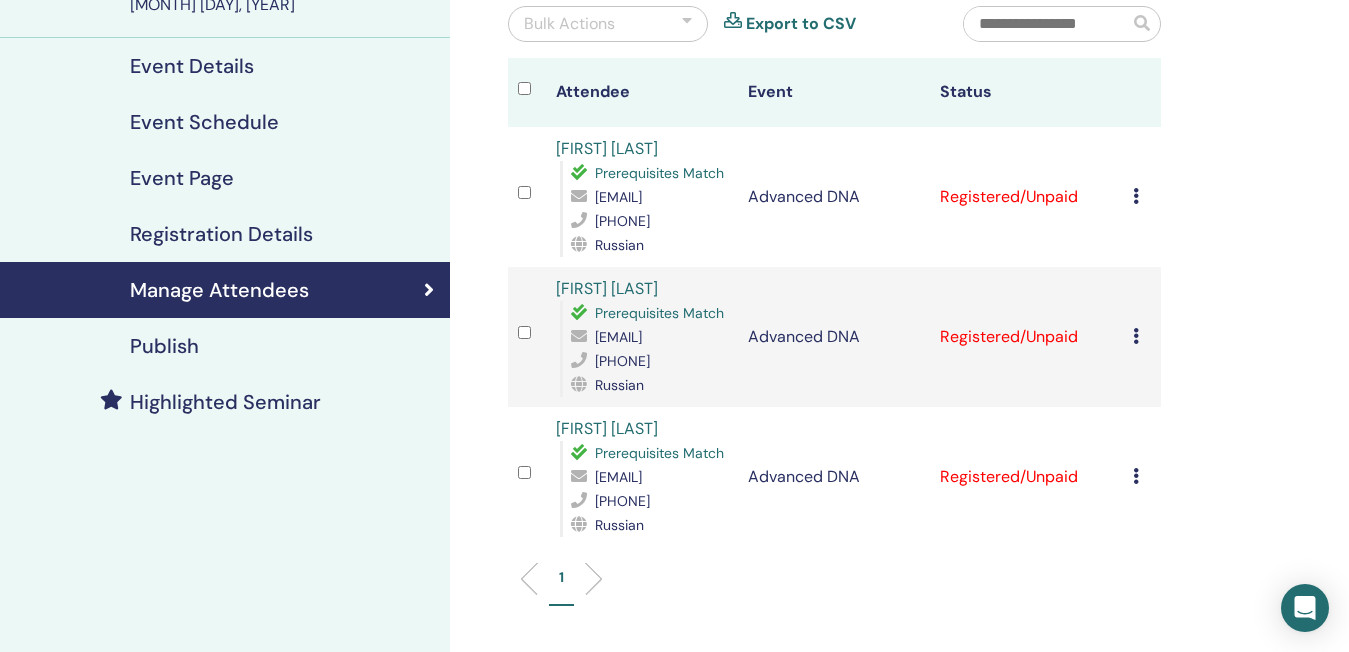 click on "Cancel Registration Do not auto-certify Mark as Paid Mark as Unpaid Mark as Absent Complete and Certify Download Certificate" at bounding box center (1142, 337) 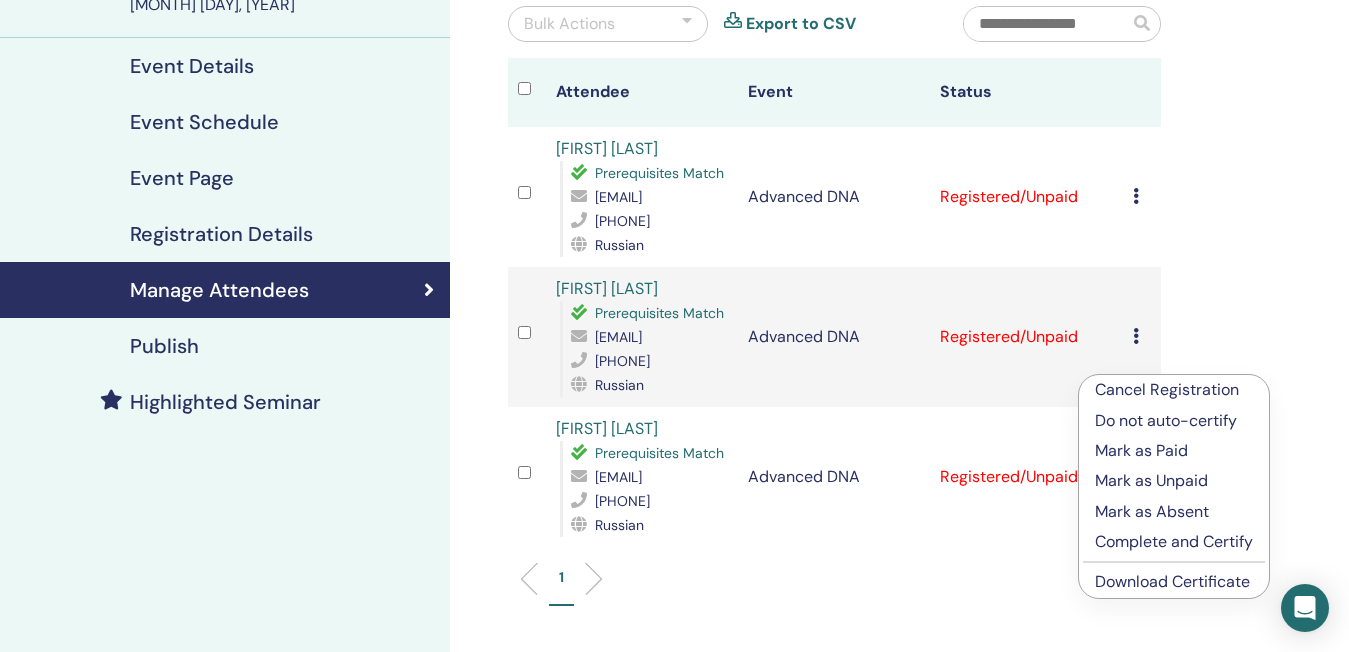 click on "Download Certificate" at bounding box center [1172, 581] 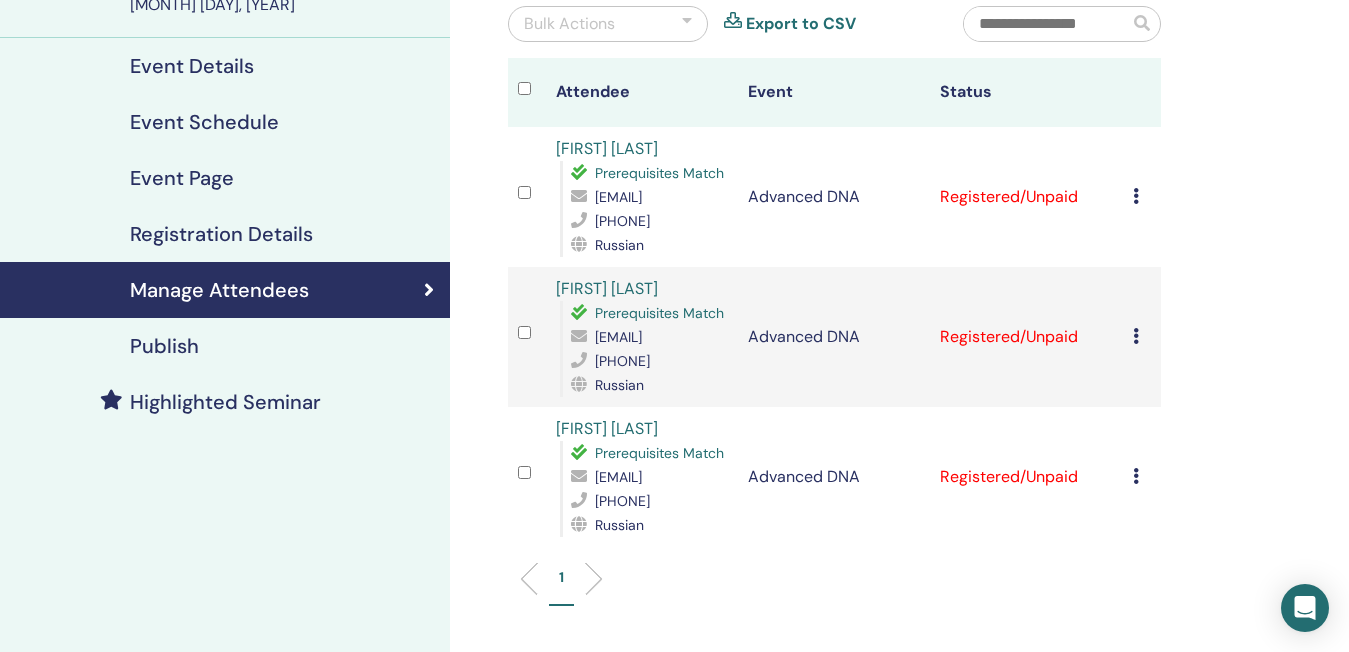 drag, startPoint x: 698, startPoint y: 312, endPoint x: 570, endPoint y: 309, distance: 128.03516 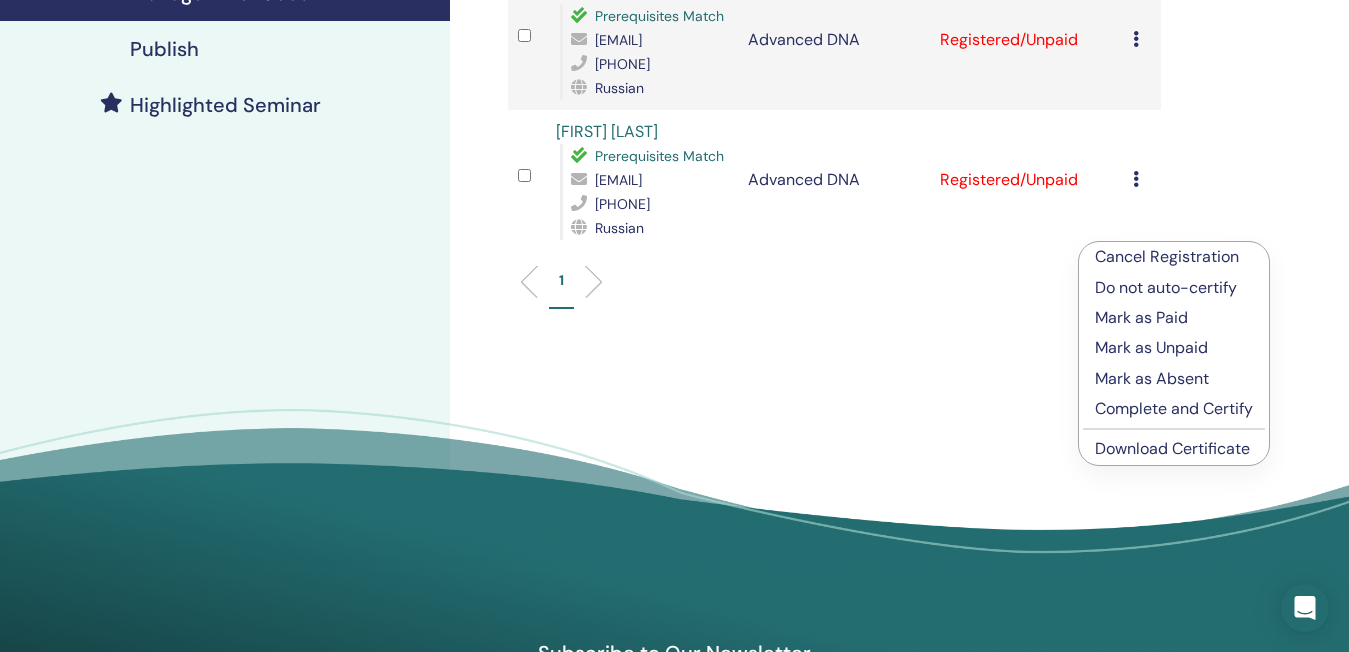 scroll, scrollTop: 500, scrollLeft: 0, axis: vertical 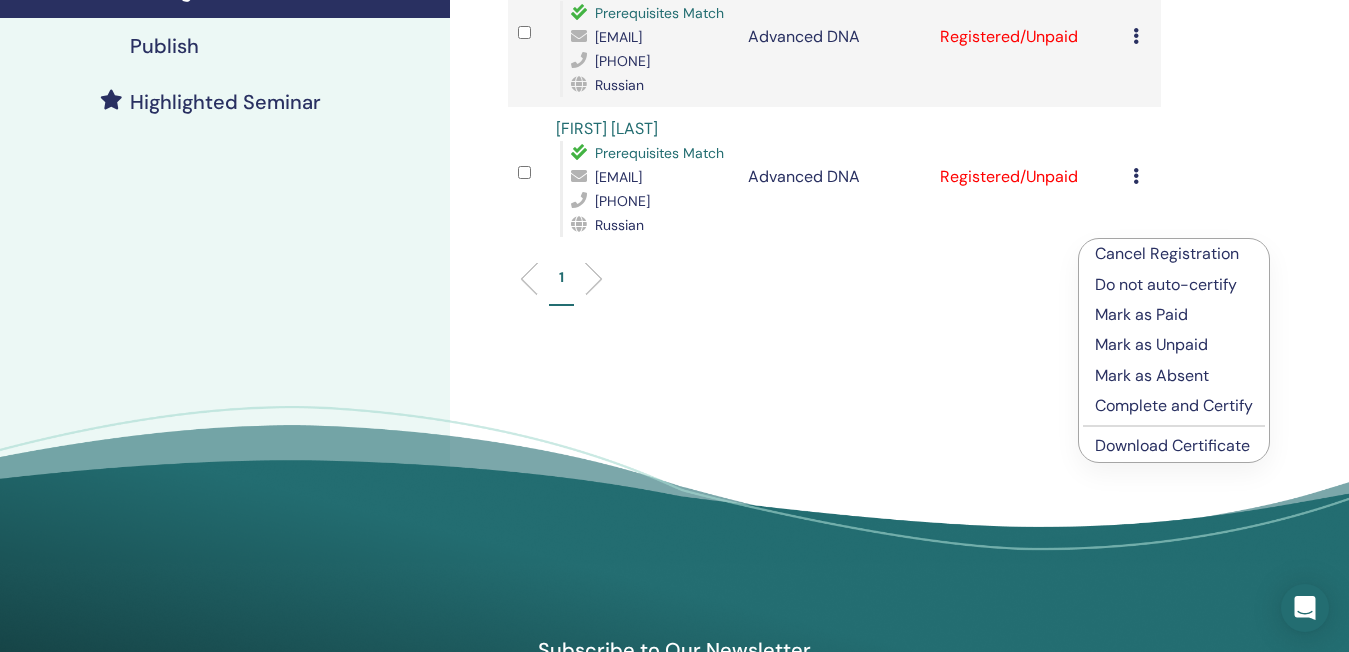 click on "Download Certificate" at bounding box center (1172, 445) 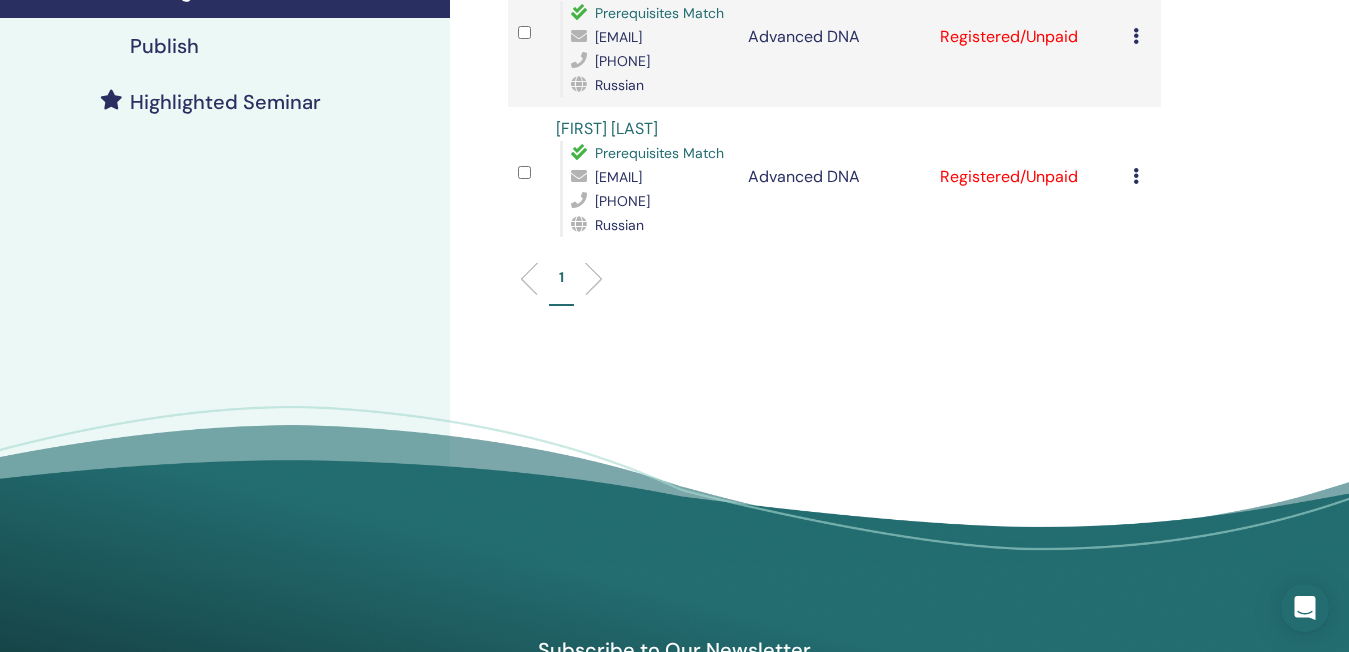 drag, startPoint x: 689, startPoint y: 175, endPoint x: 535, endPoint y: 166, distance: 154.26276 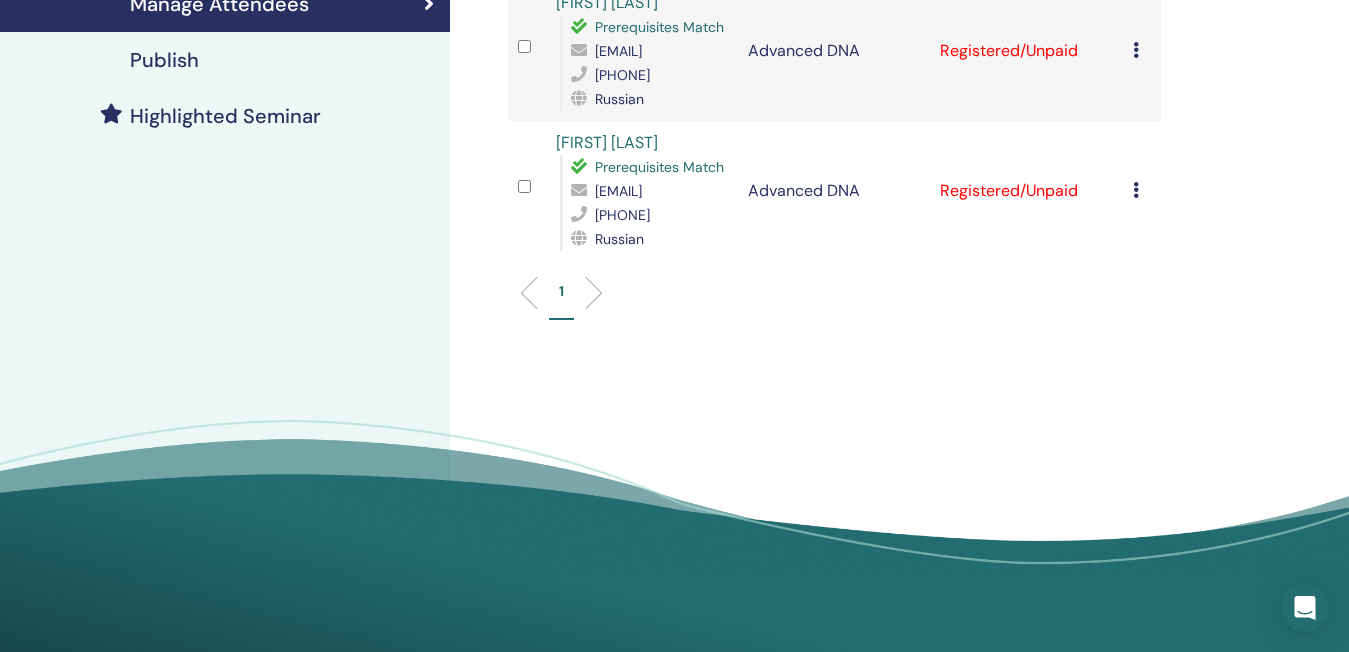 scroll, scrollTop: 100, scrollLeft: 0, axis: vertical 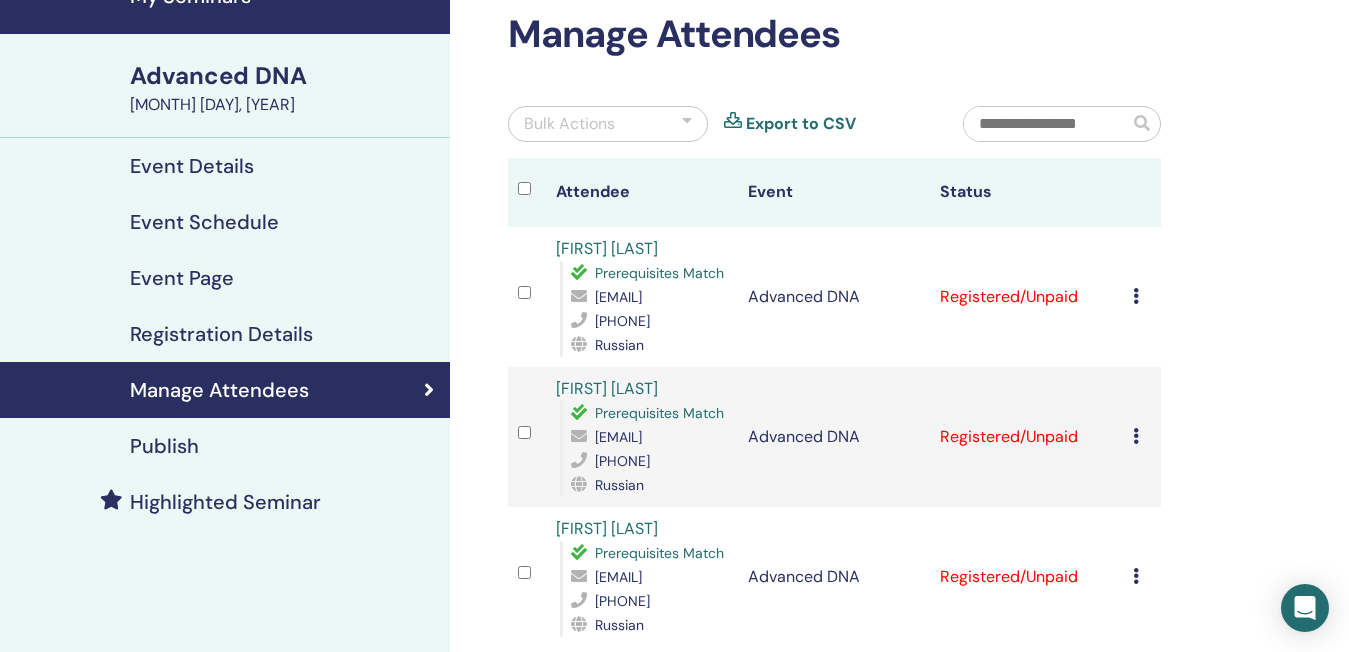 click at bounding box center [1136, 296] 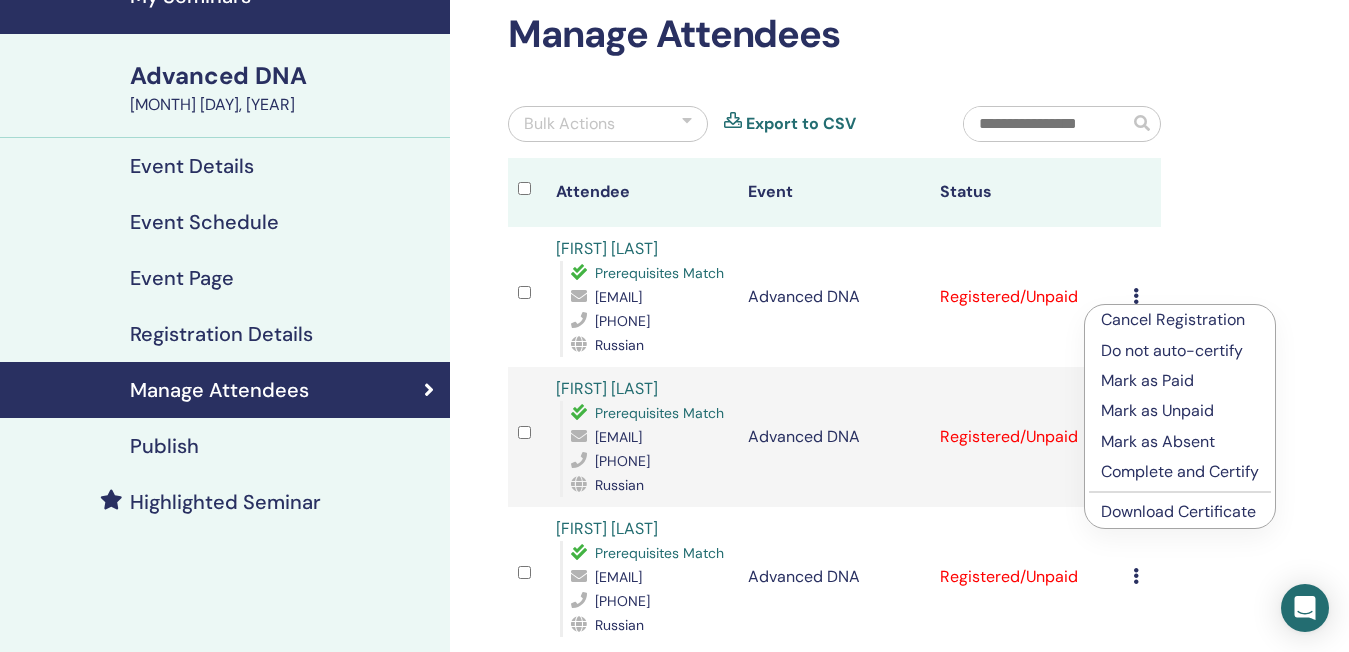 click on "Complete and Certify" at bounding box center (1180, 472) 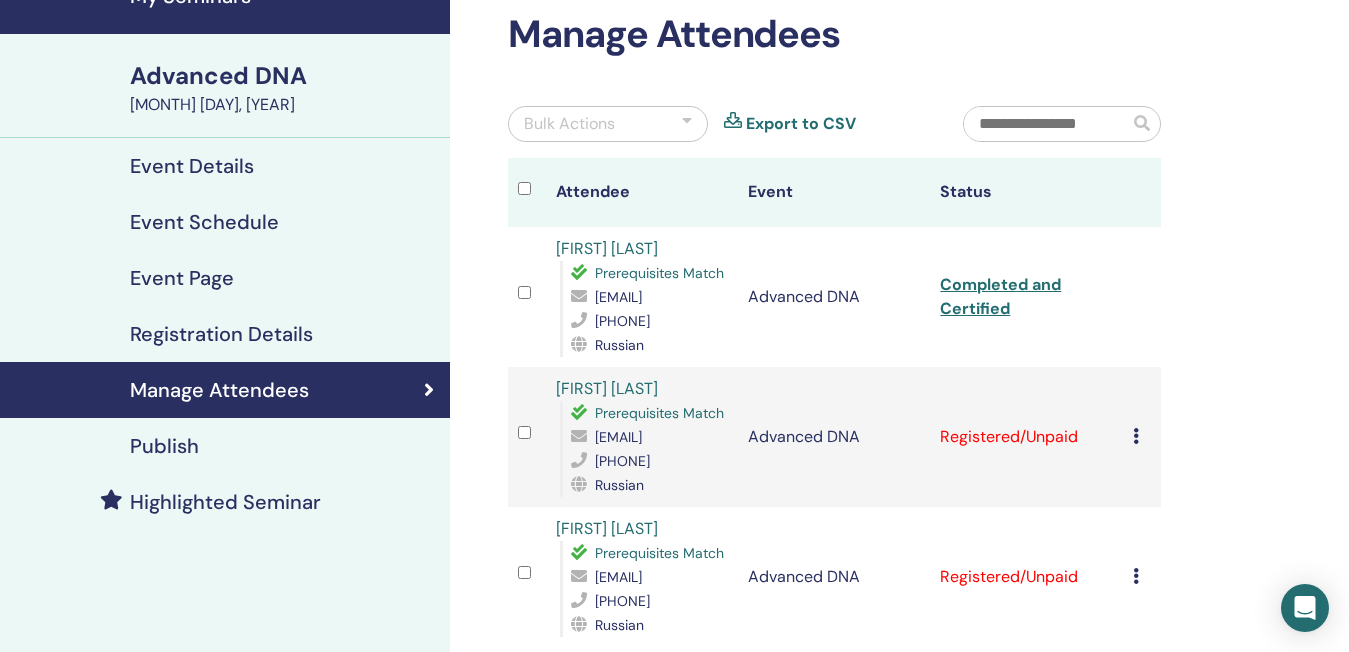 scroll, scrollTop: 300, scrollLeft: 0, axis: vertical 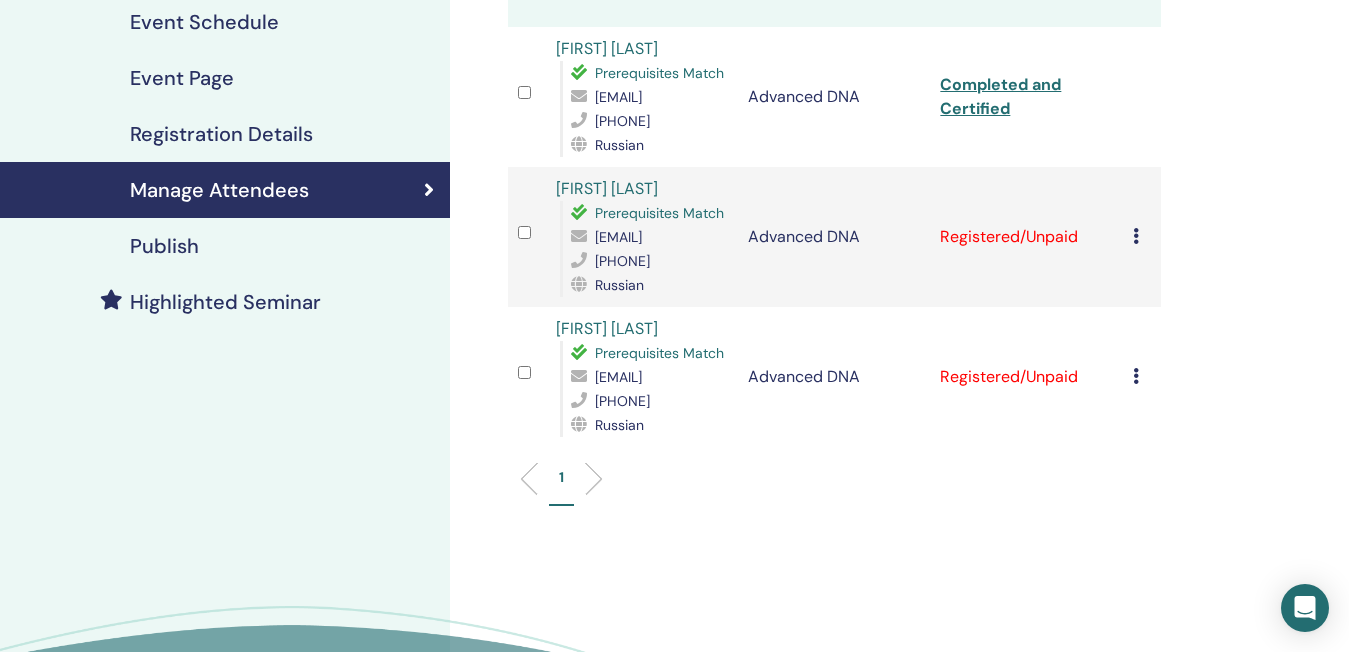 click at bounding box center (1136, 236) 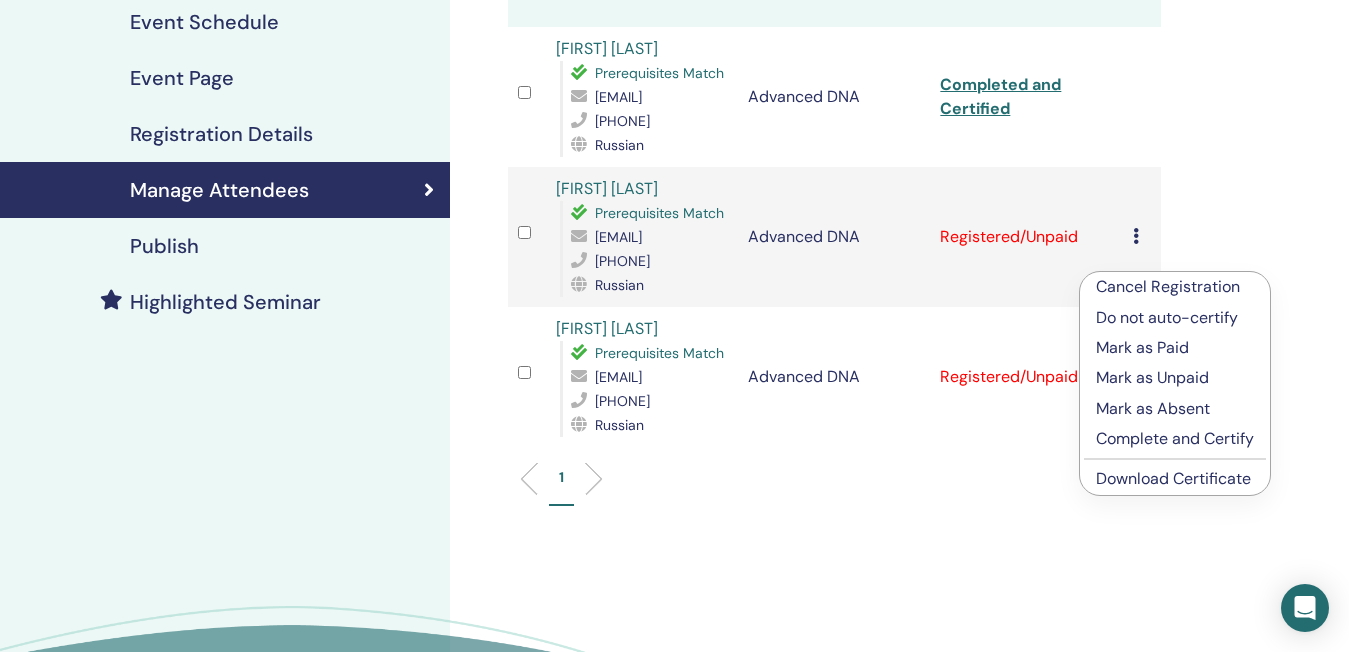 click on "Complete and Certify" at bounding box center [1175, 439] 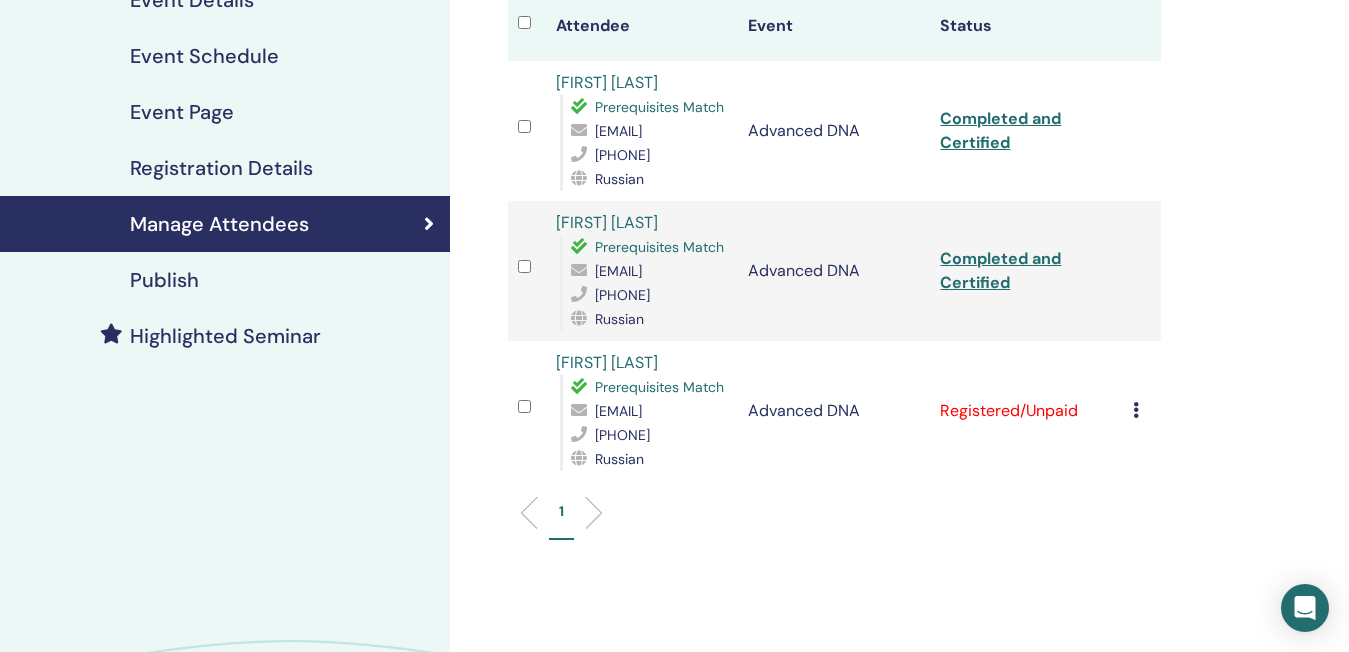 scroll, scrollTop: 300, scrollLeft: 0, axis: vertical 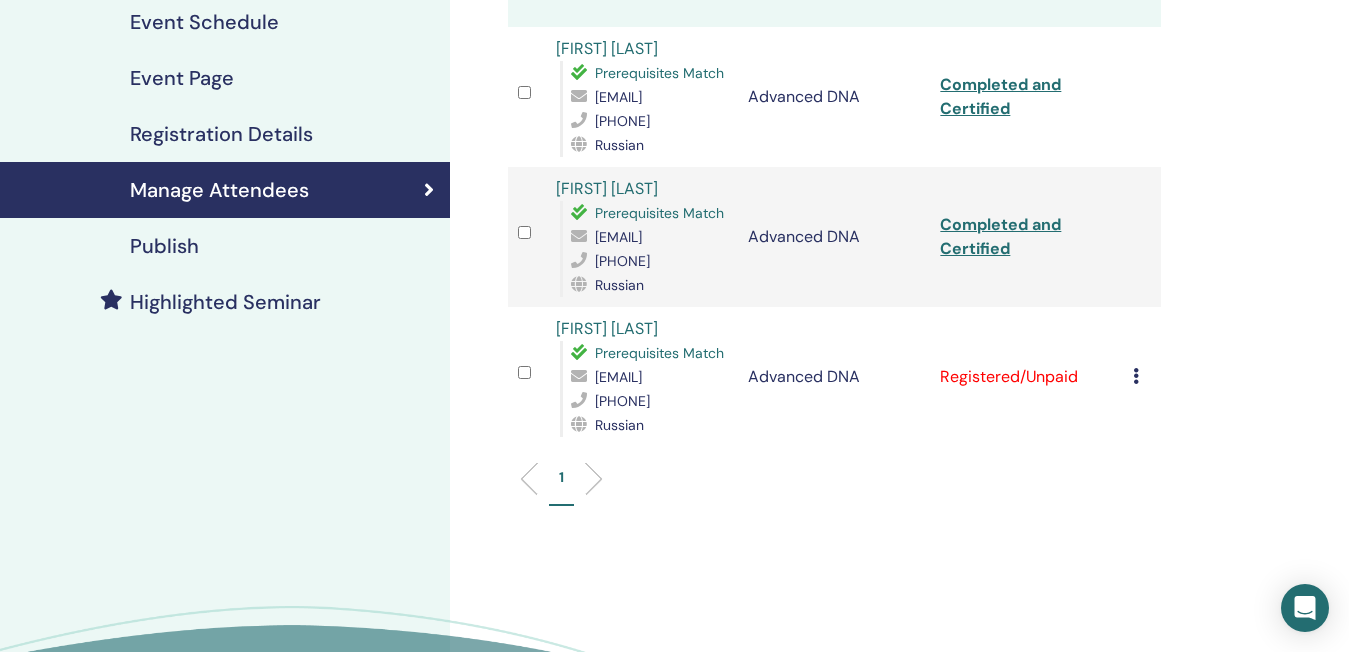 click at bounding box center [1136, 376] 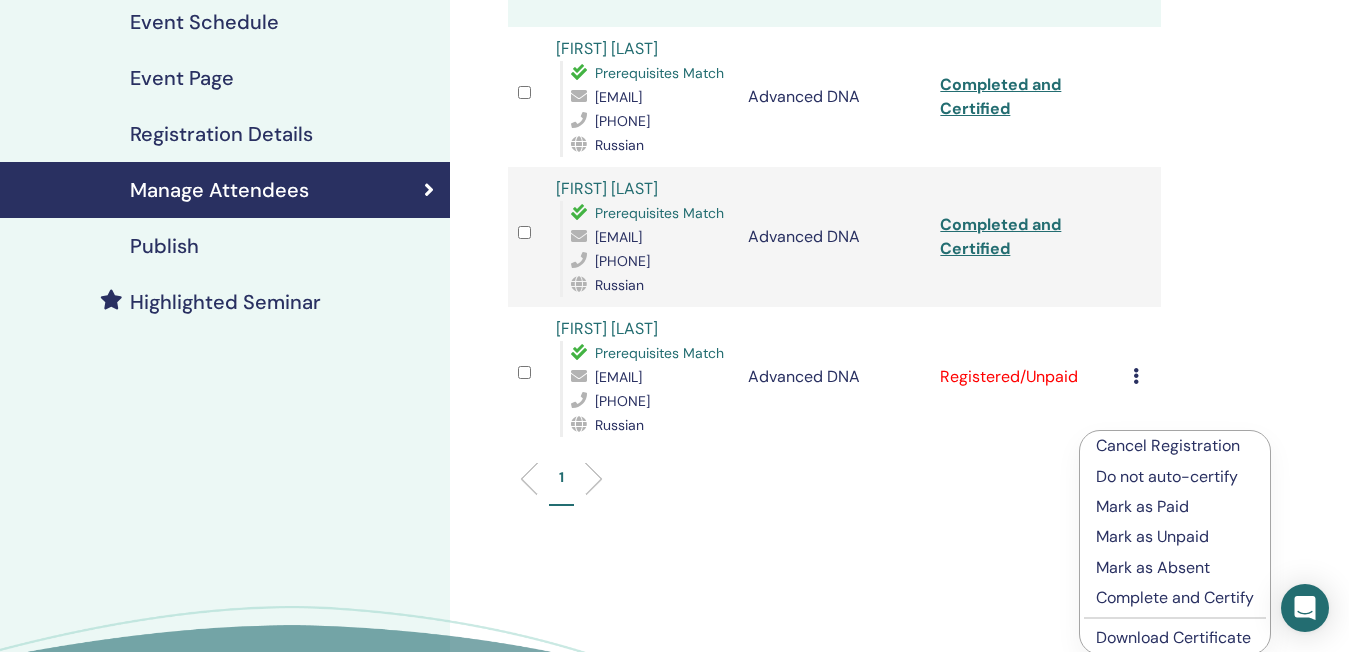 click on "Complete and Certify" at bounding box center [1175, 598] 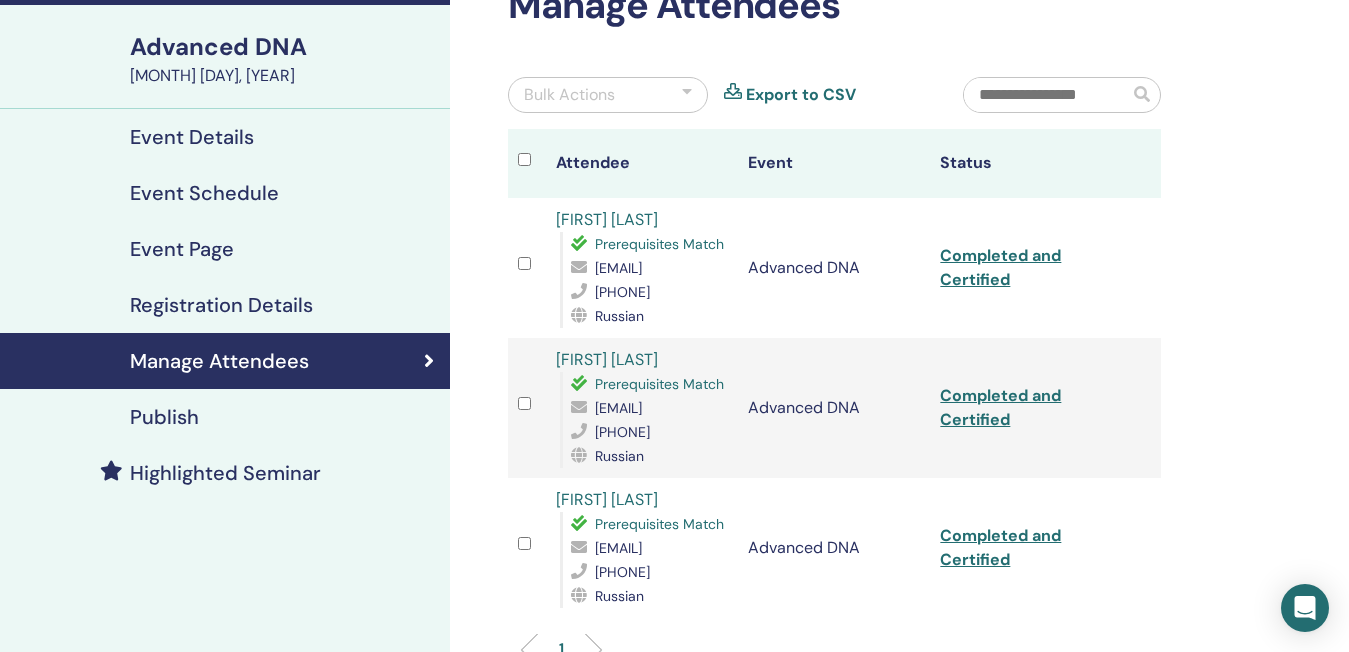 scroll, scrollTop: 0, scrollLeft: 0, axis: both 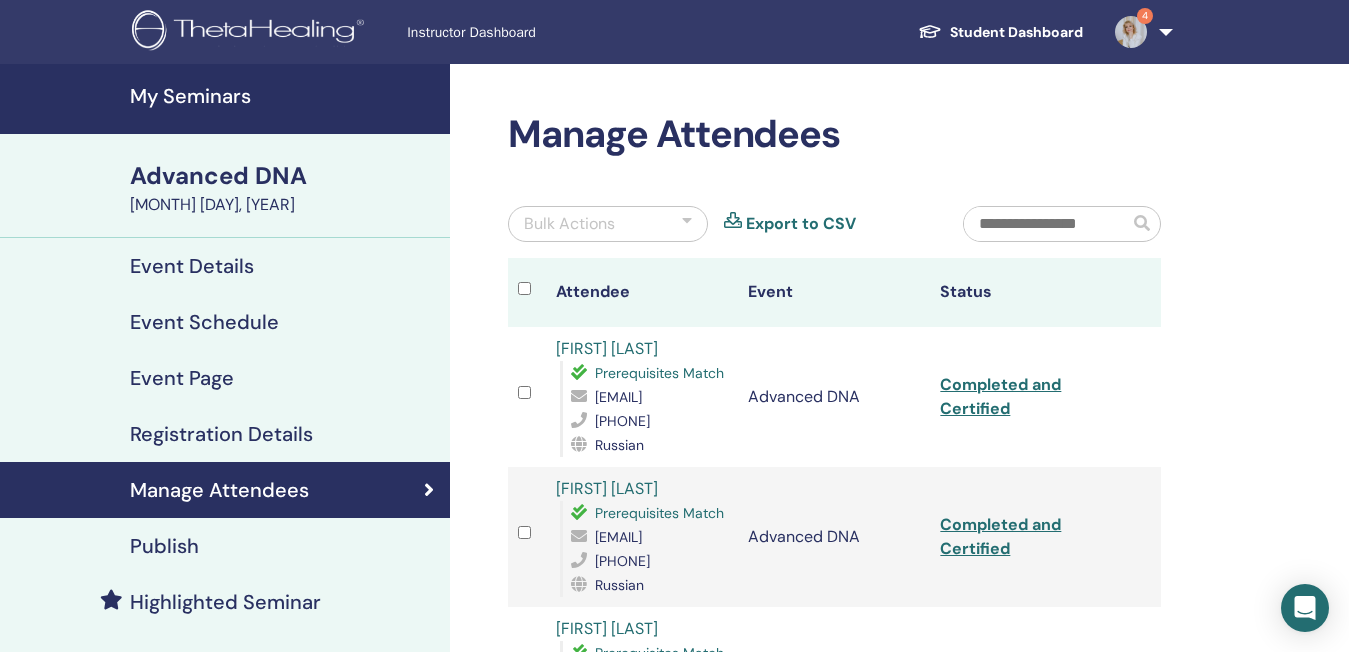click on "4" at bounding box center [1140, 32] 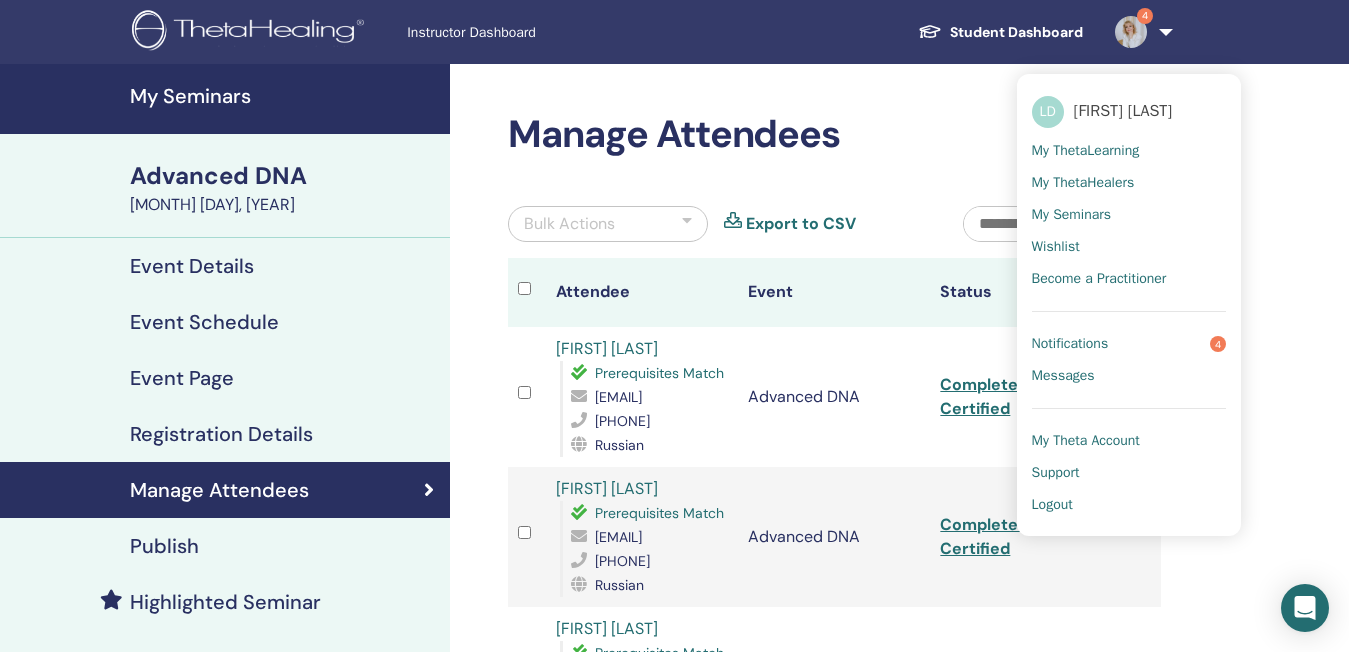 click on "Notifications" at bounding box center (1070, 344) 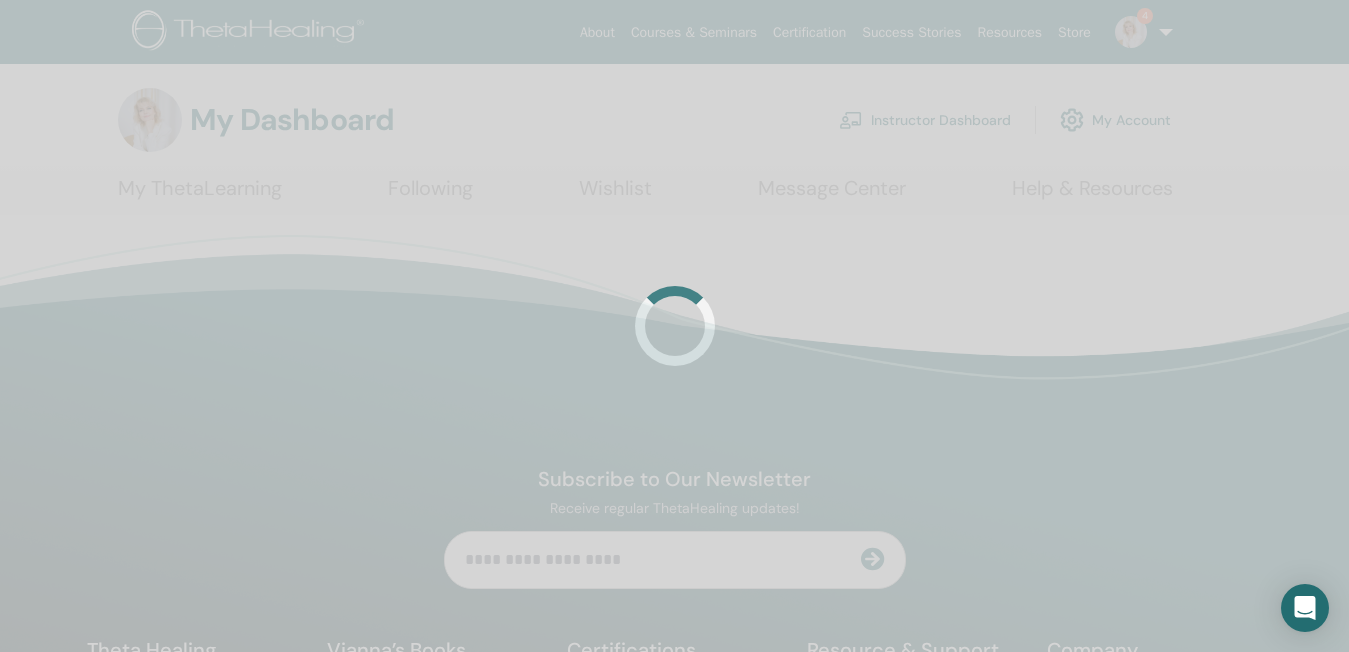 scroll, scrollTop: 0, scrollLeft: 0, axis: both 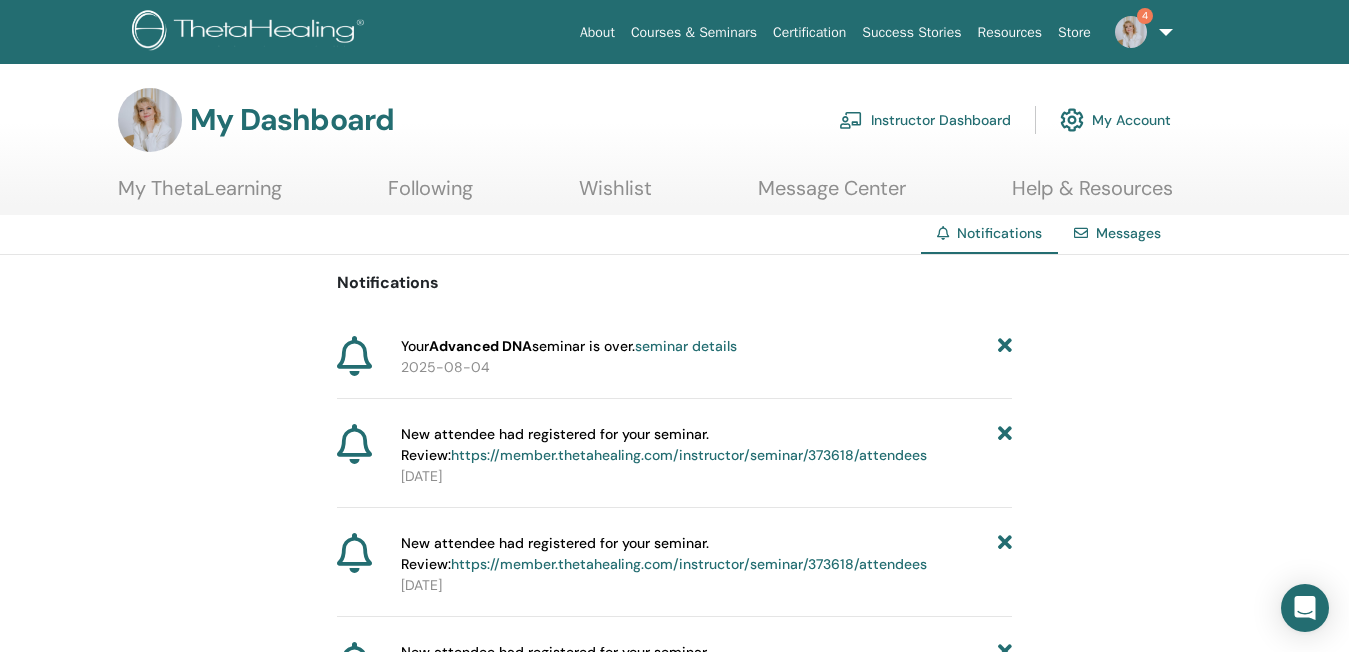 click at bounding box center (1005, 346) 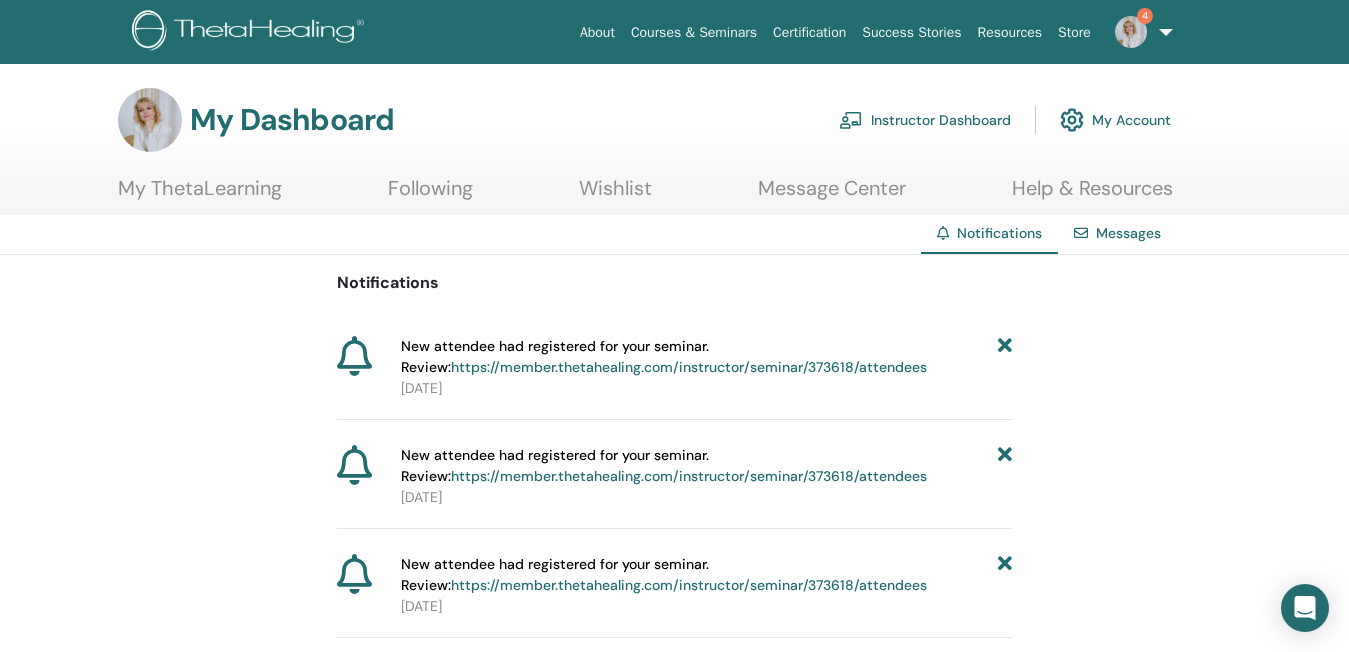 click at bounding box center [1005, 357] 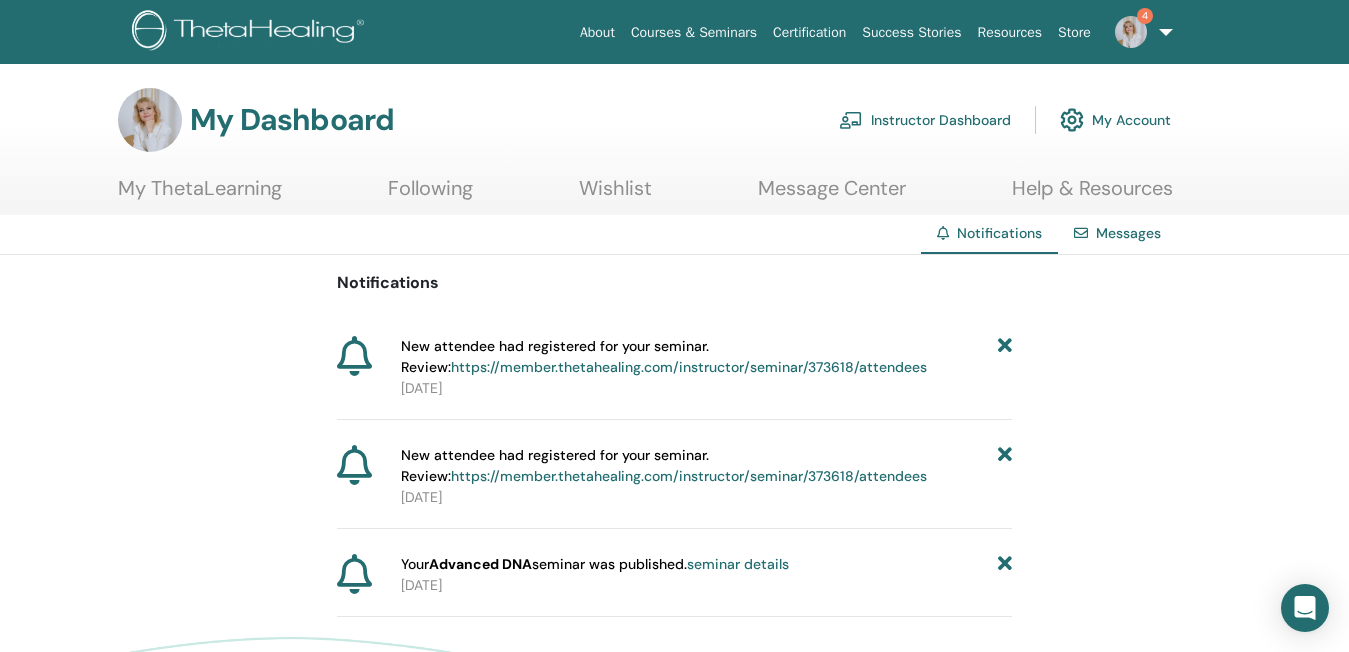 click at bounding box center [1005, 466] 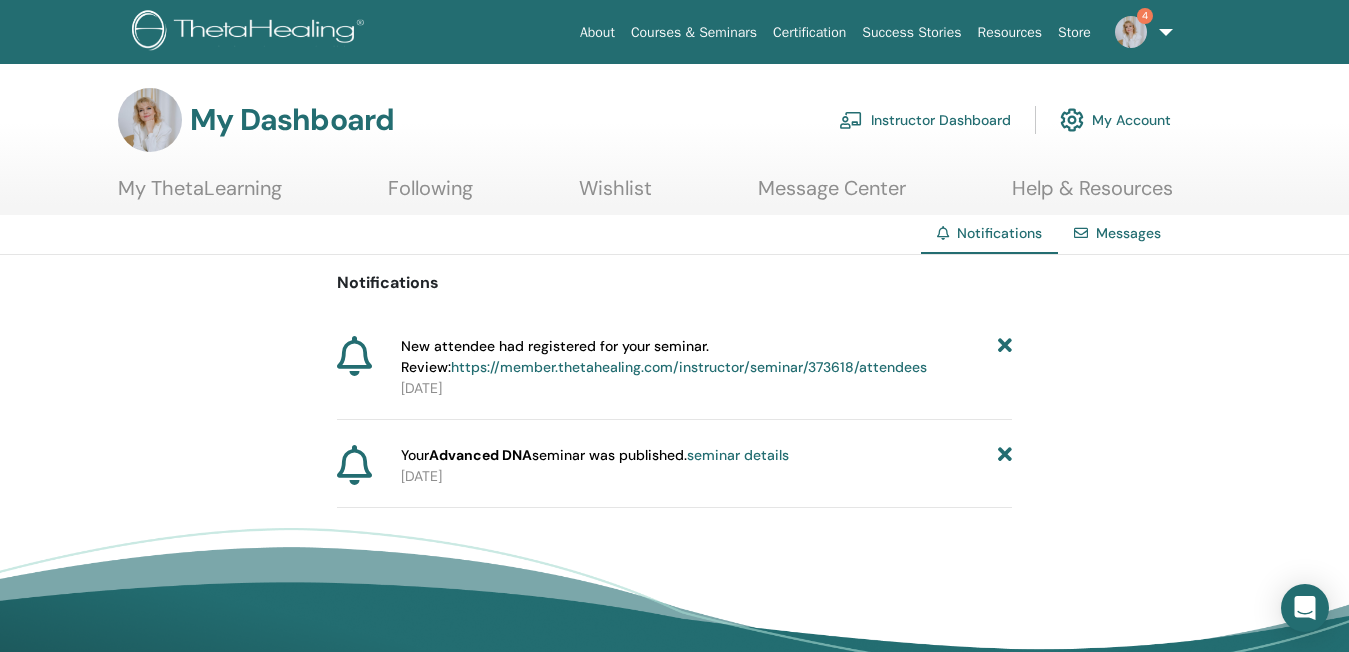 click at bounding box center (1005, 357) 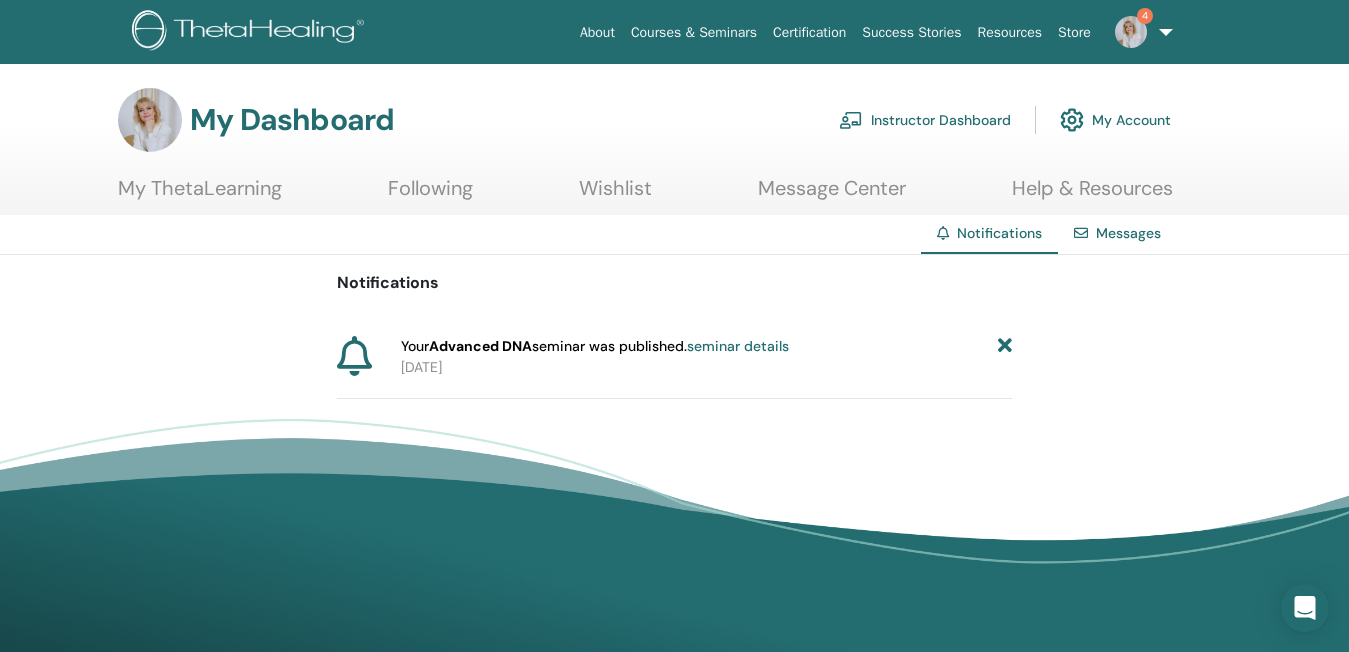 click at bounding box center [1005, 346] 